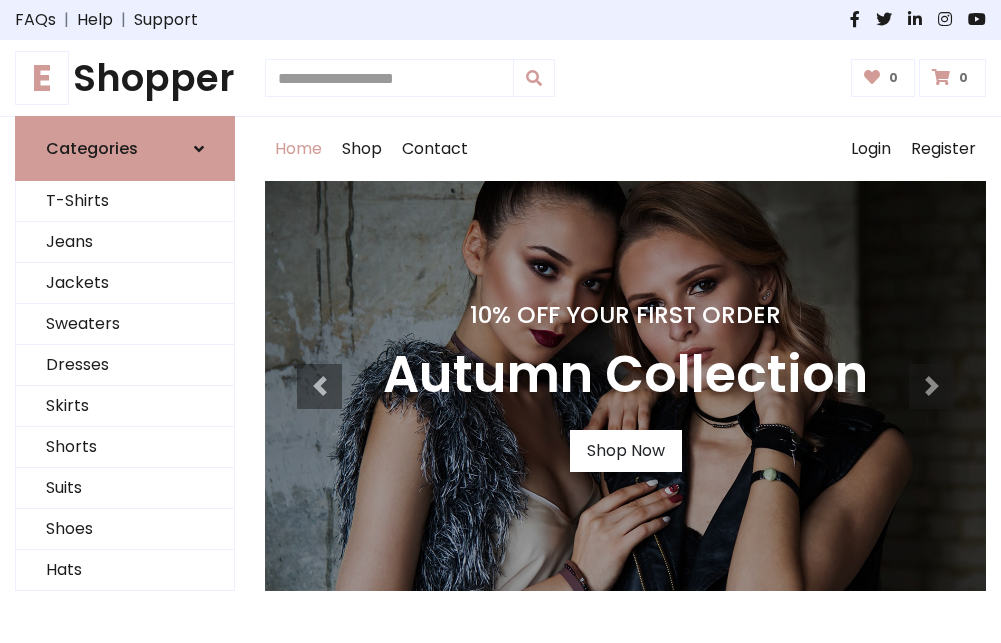 scroll, scrollTop: 0, scrollLeft: 0, axis: both 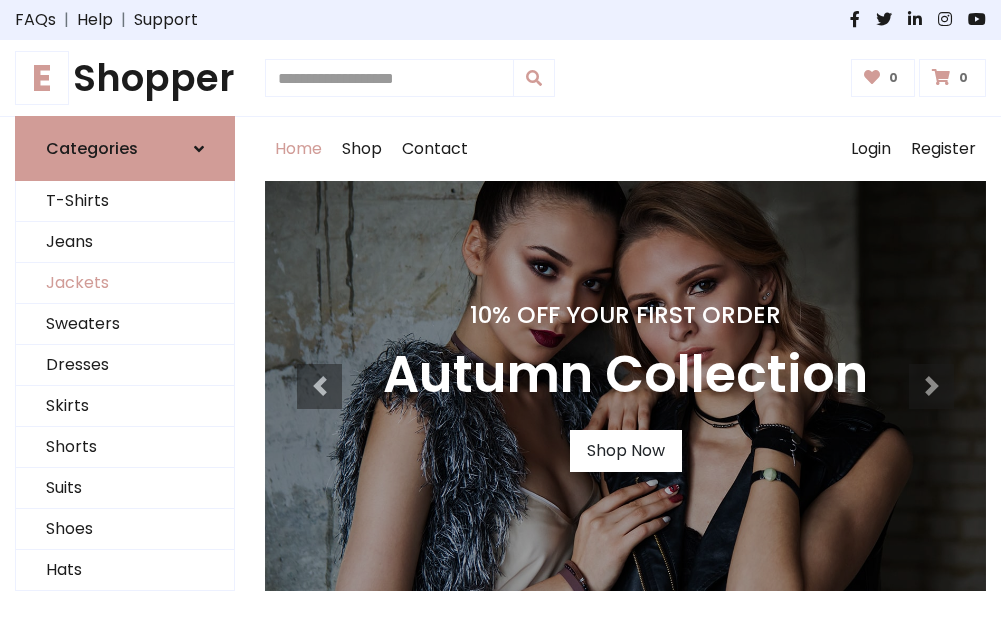 click on "Jackets" at bounding box center [125, 283] 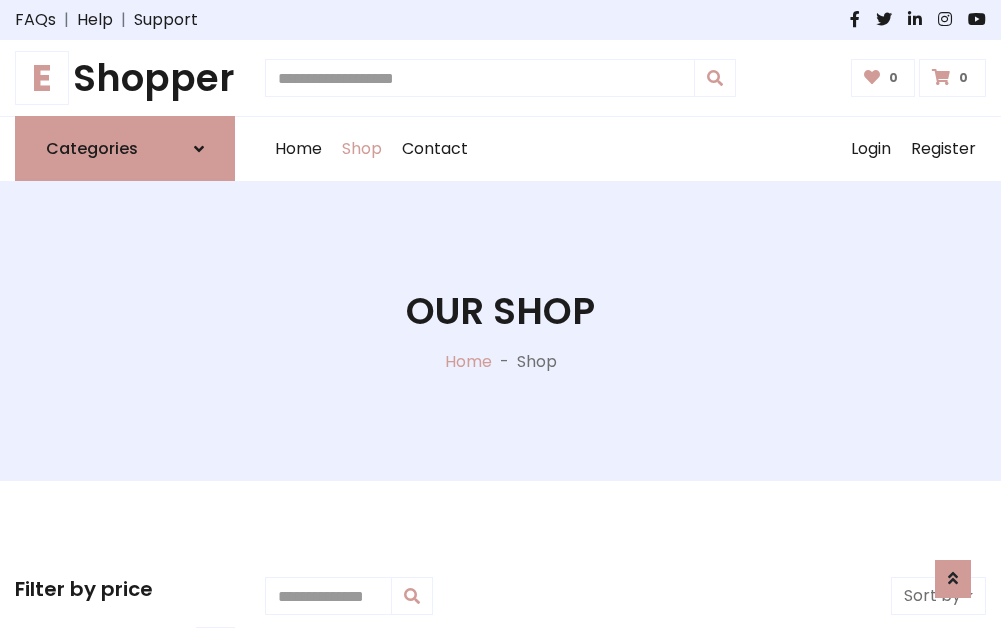 scroll, scrollTop: 904, scrollLeft: 0, axis: vertical 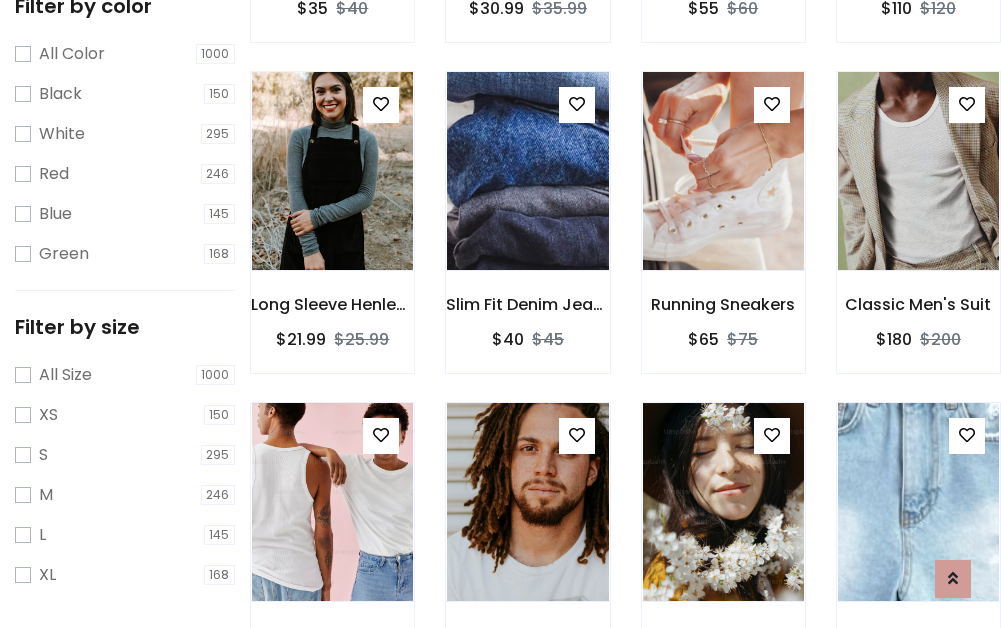 click at bounding box center (332, -161) 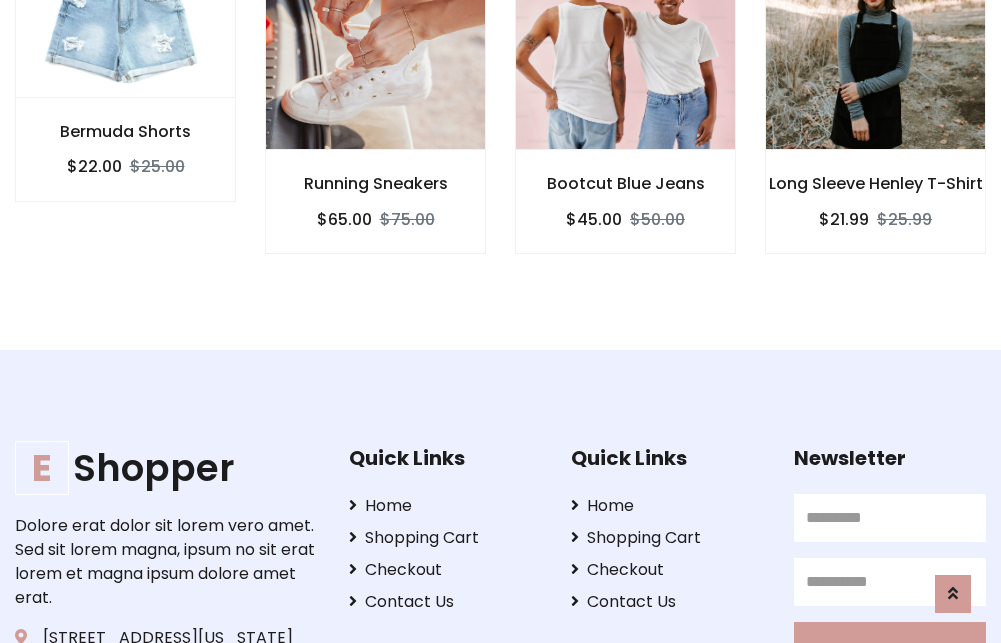 scroll, scrollTop: 0, scrollLeft: 0, axis: both 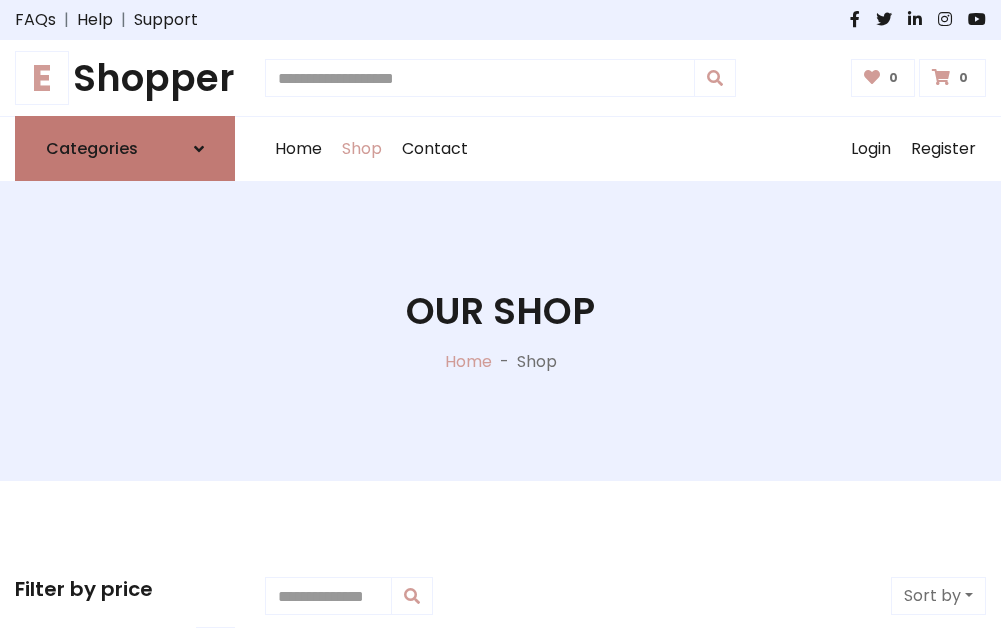 click on "Categories" at bounding box center (92, 148) 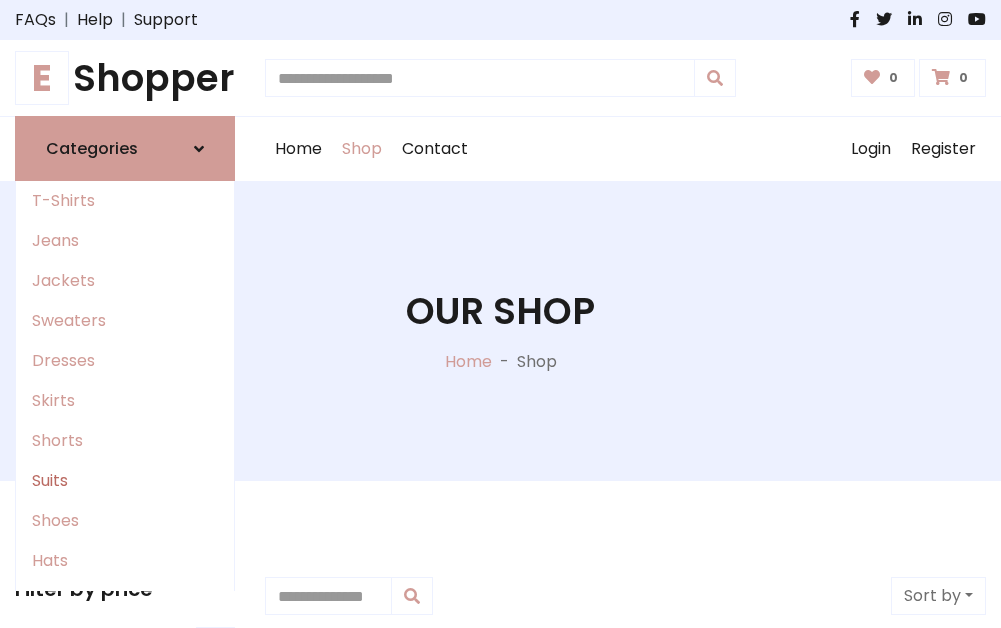 click on "Suits" at bounding box center [125, 481] 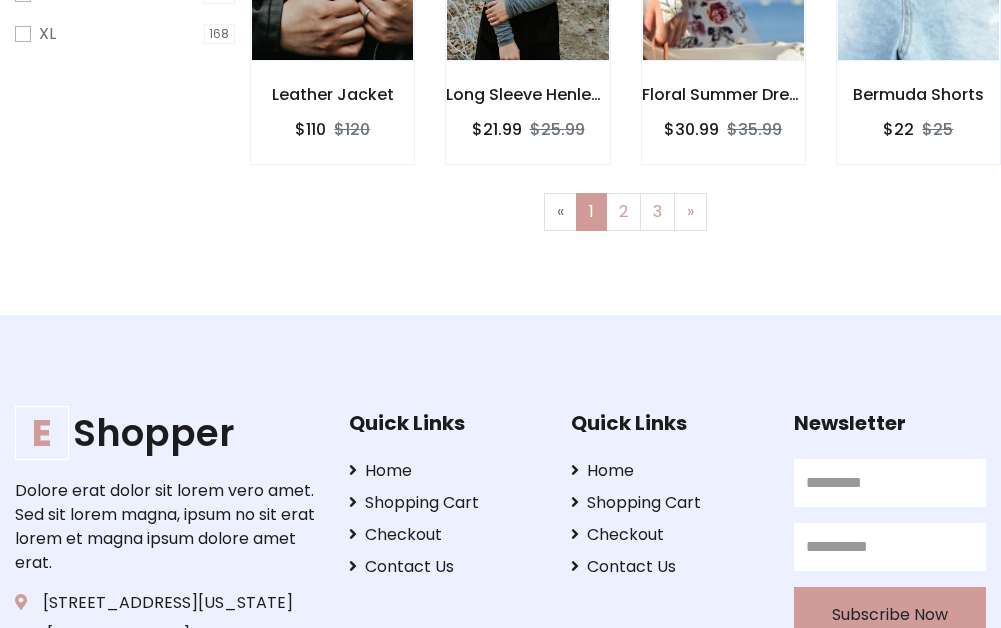 scroll, scrollTop: 1445, scrollLeft: 0, axis: vertical 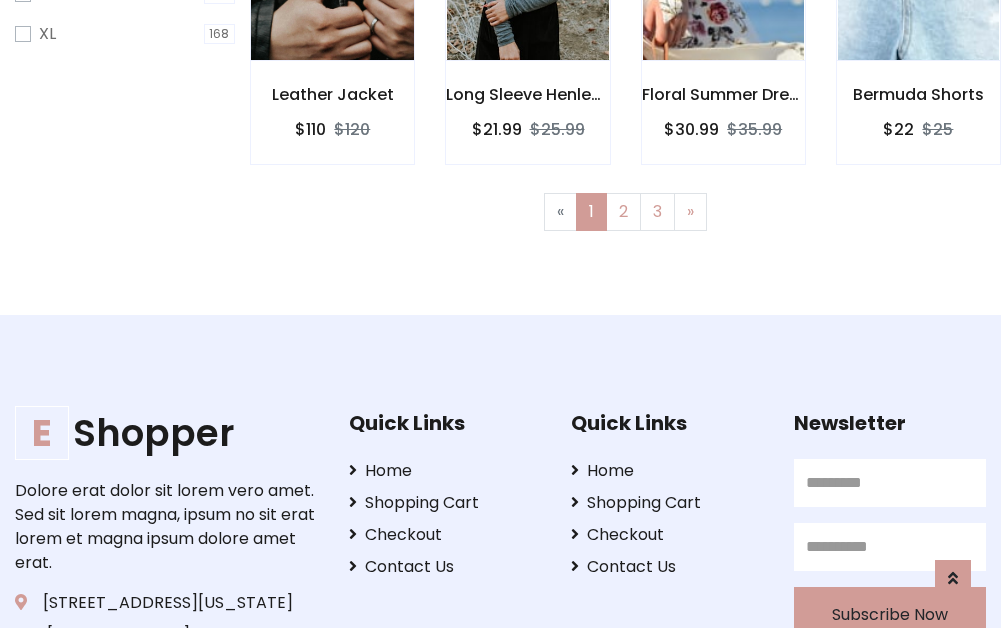 click at bounding box center [332, -39] 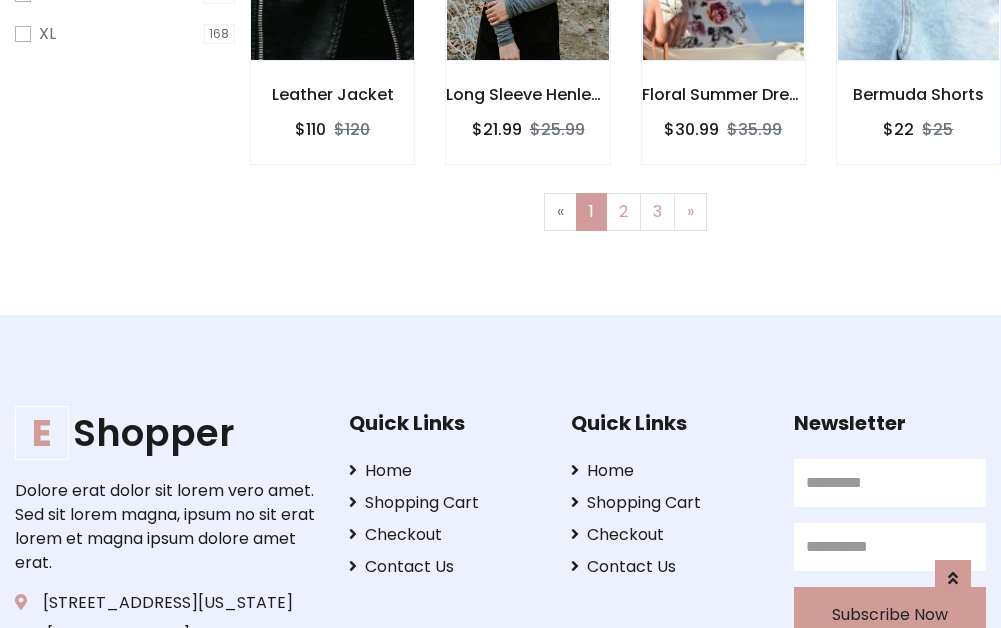 scroll, scrollTop: 1343, scrollLeft: 0, axis: vertical 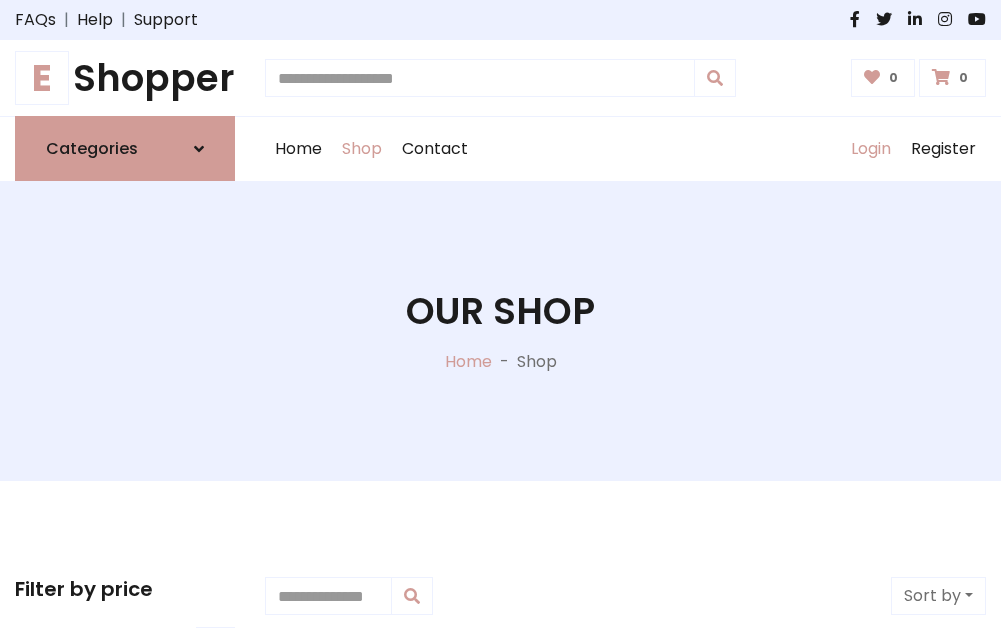 click on "Login" at bounding box center [871, 149] 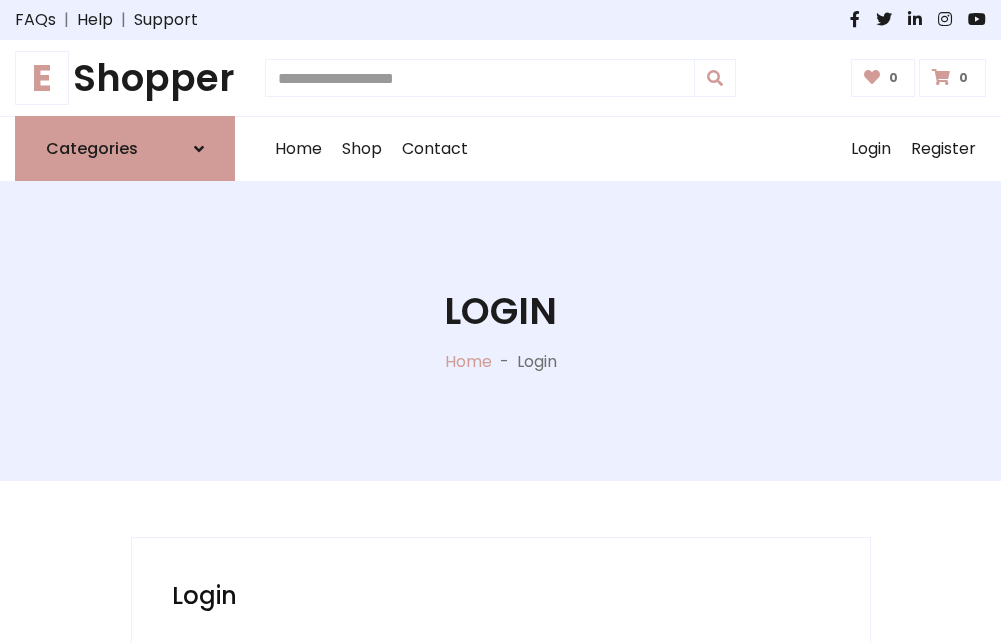 scroll, scrollTop: 0, scrollLeft: 0, axis: both 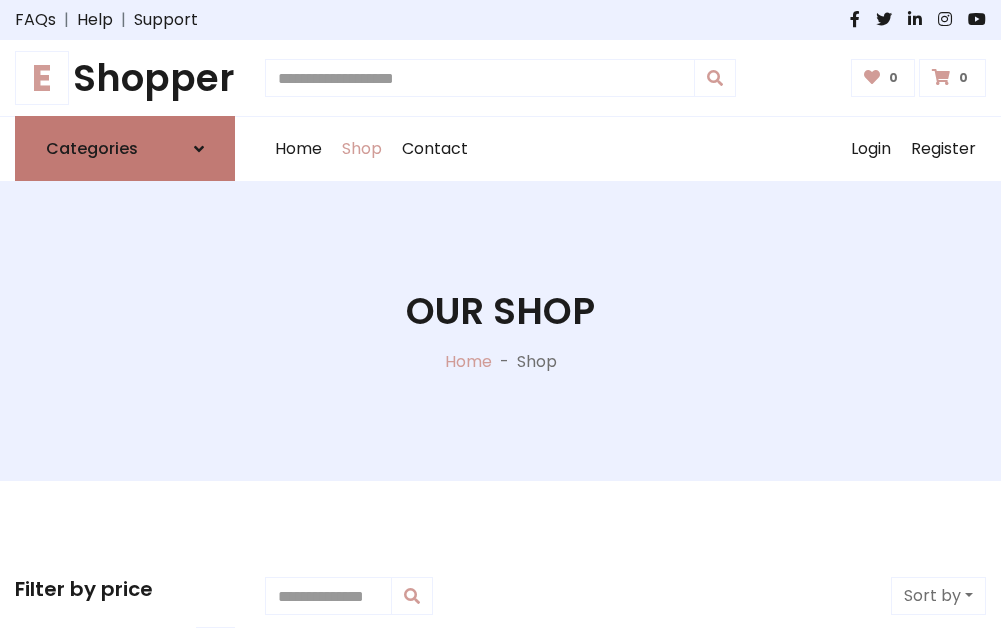 click at bounding box center [199, 149] 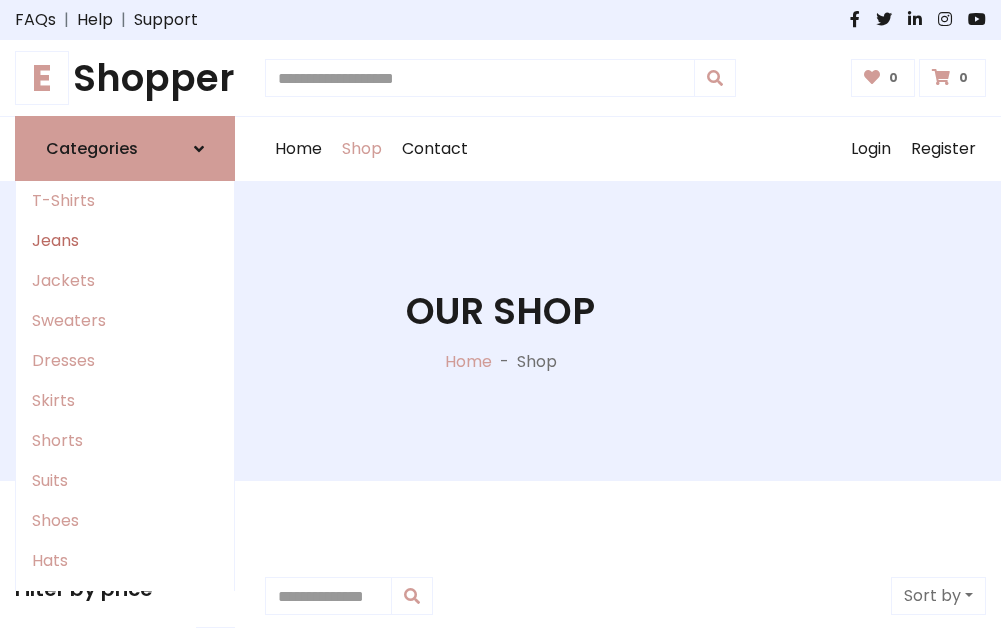 click on "Jeans" at bounding box center [125, 241] 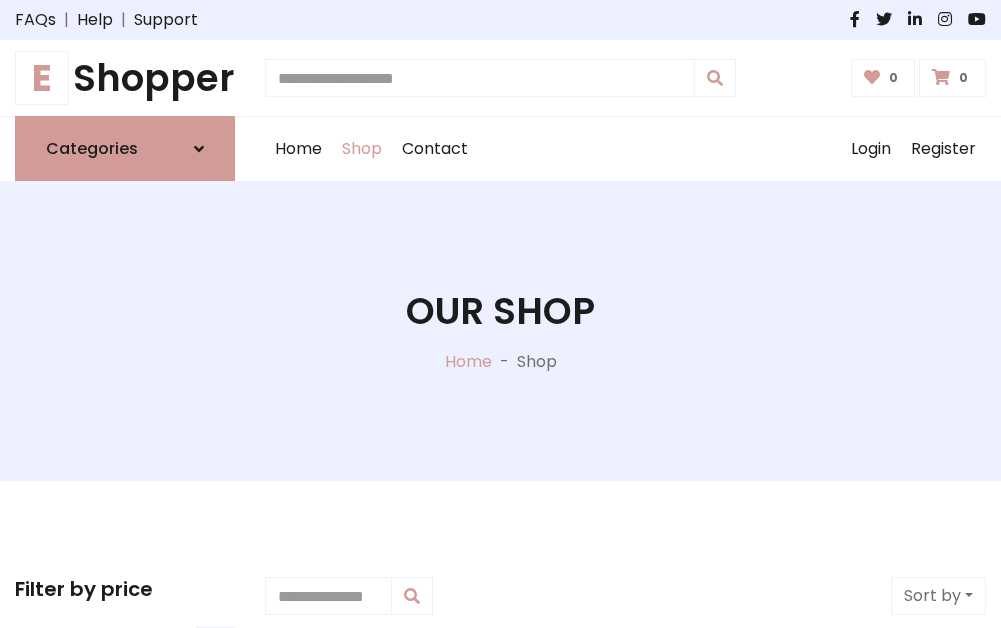 scroll, scrollTop: 0, scrollLeft: 0, axis: both 